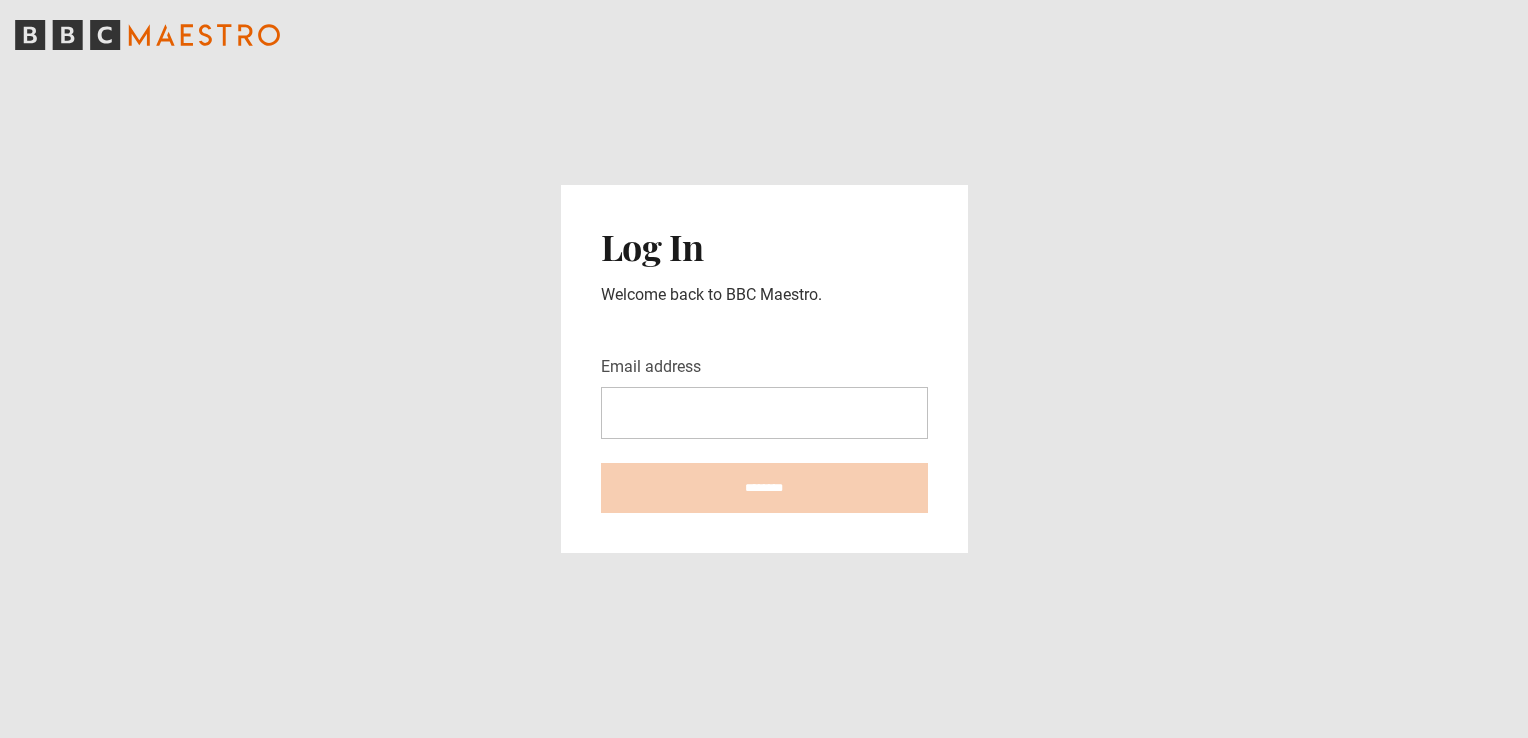 scroll, scrollTop: 0, scrollLeft: 0, axis: both 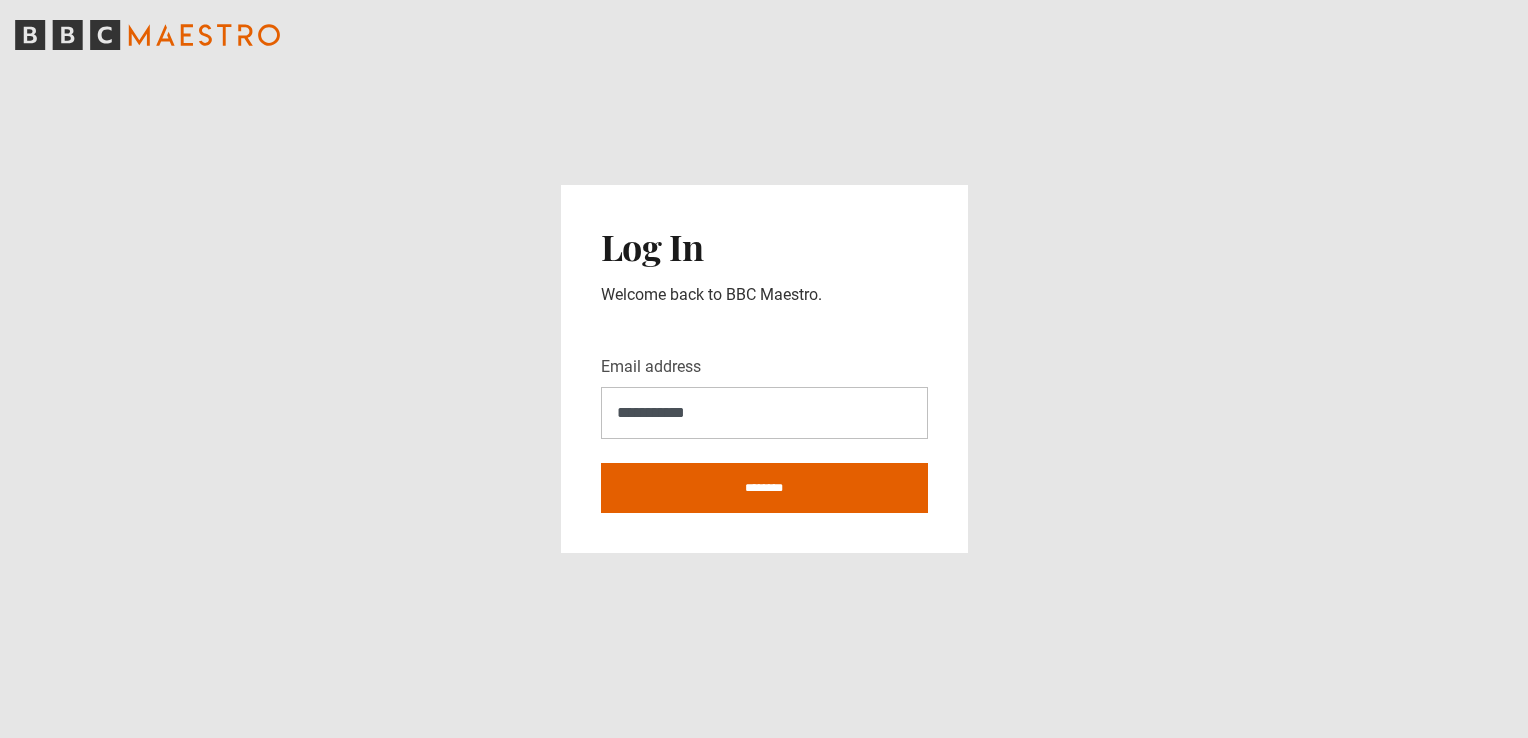 type on "**********" 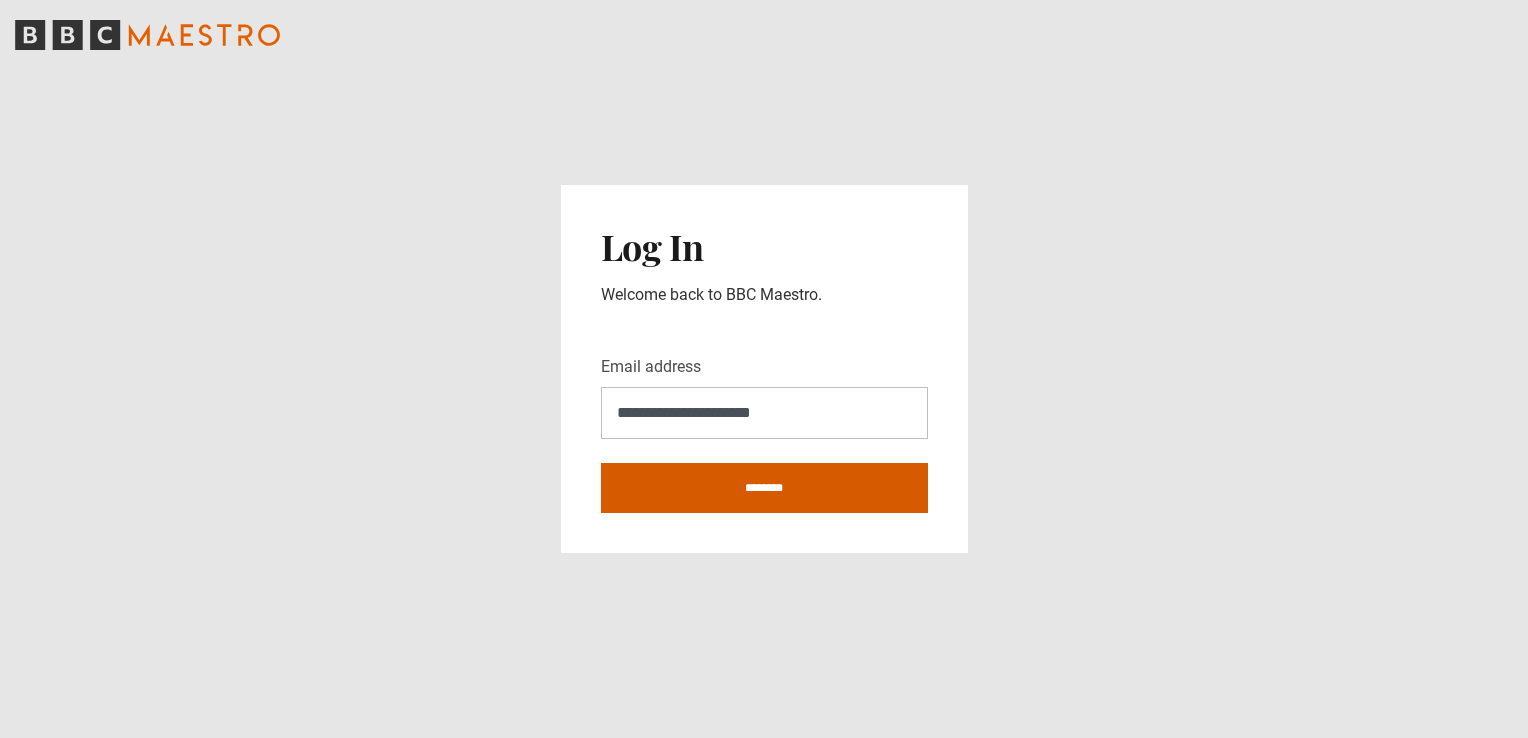 click on "********" at bounding box center (764, 488) 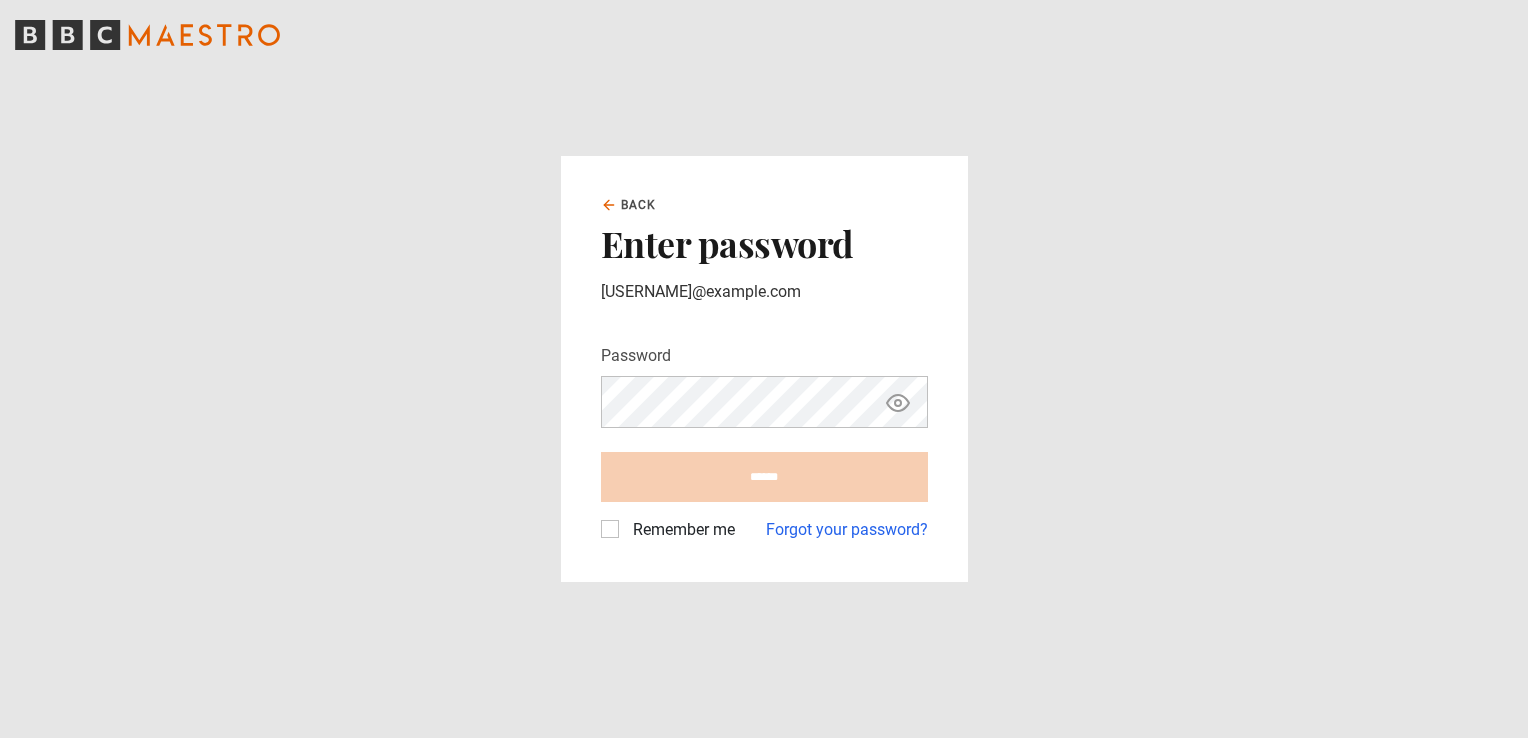 scroll, scrollTop: 0, scrollLeft: 0, axis: both 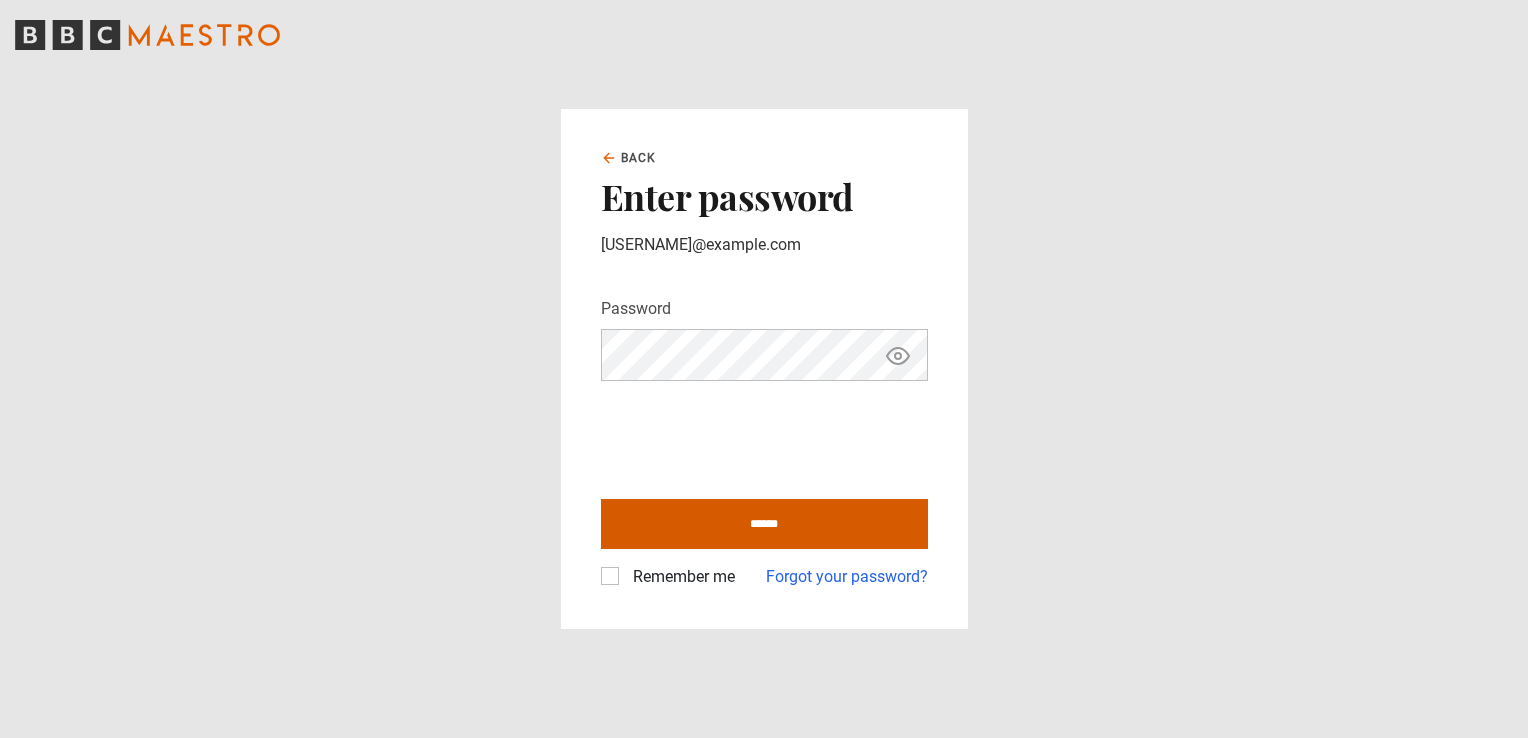 click on "******" at bounding box center [764, 524] 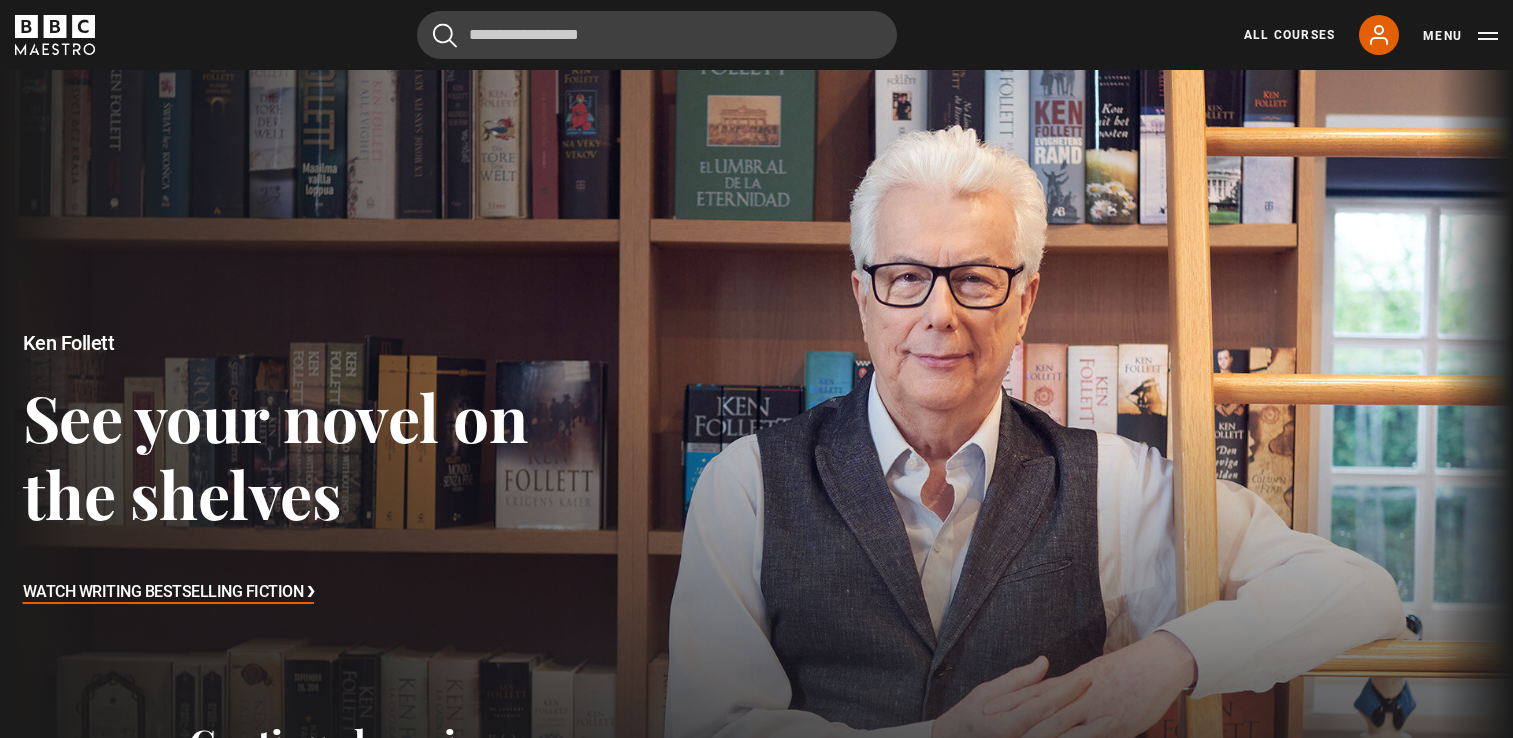 scroll, scrollTop: 0, scrollLeft: 0, axis: both 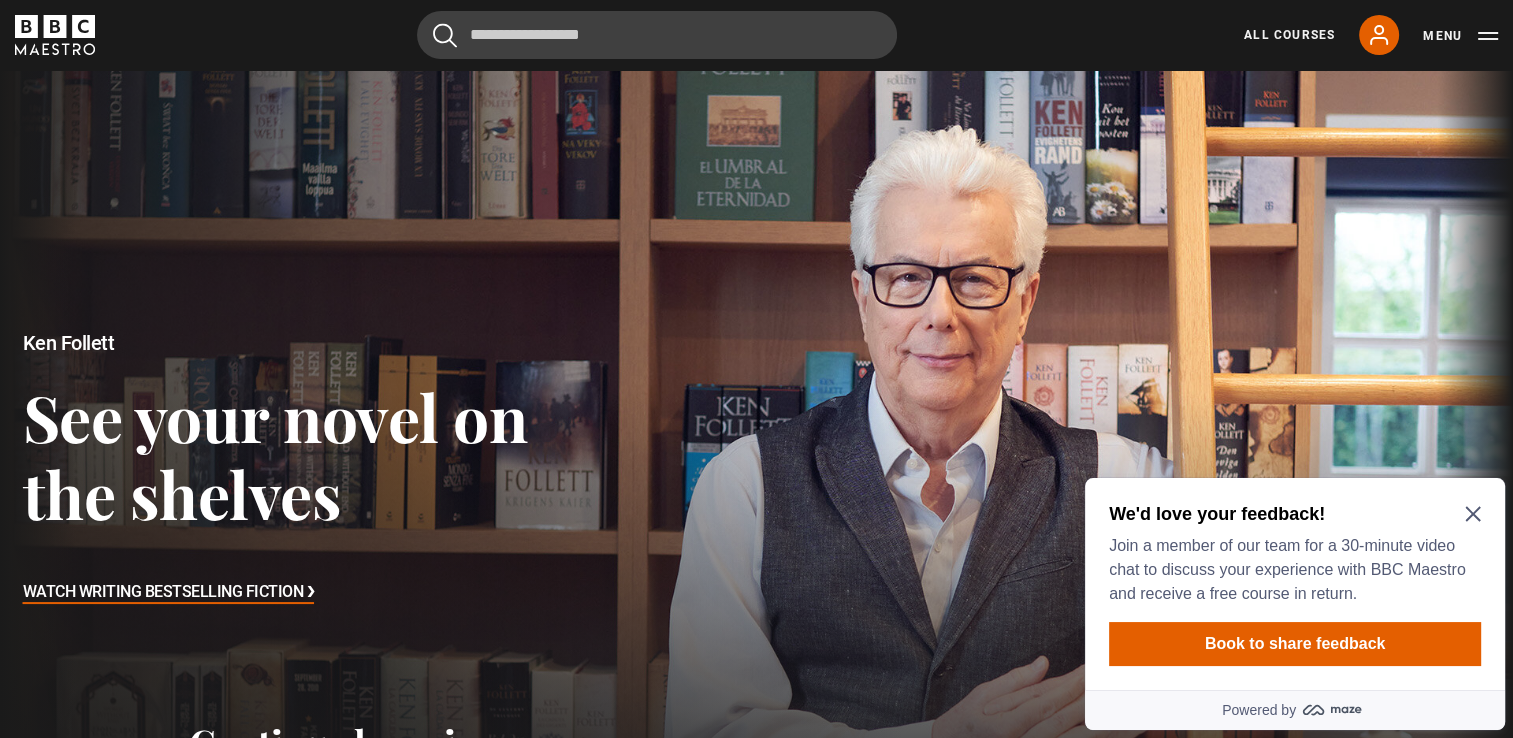 click 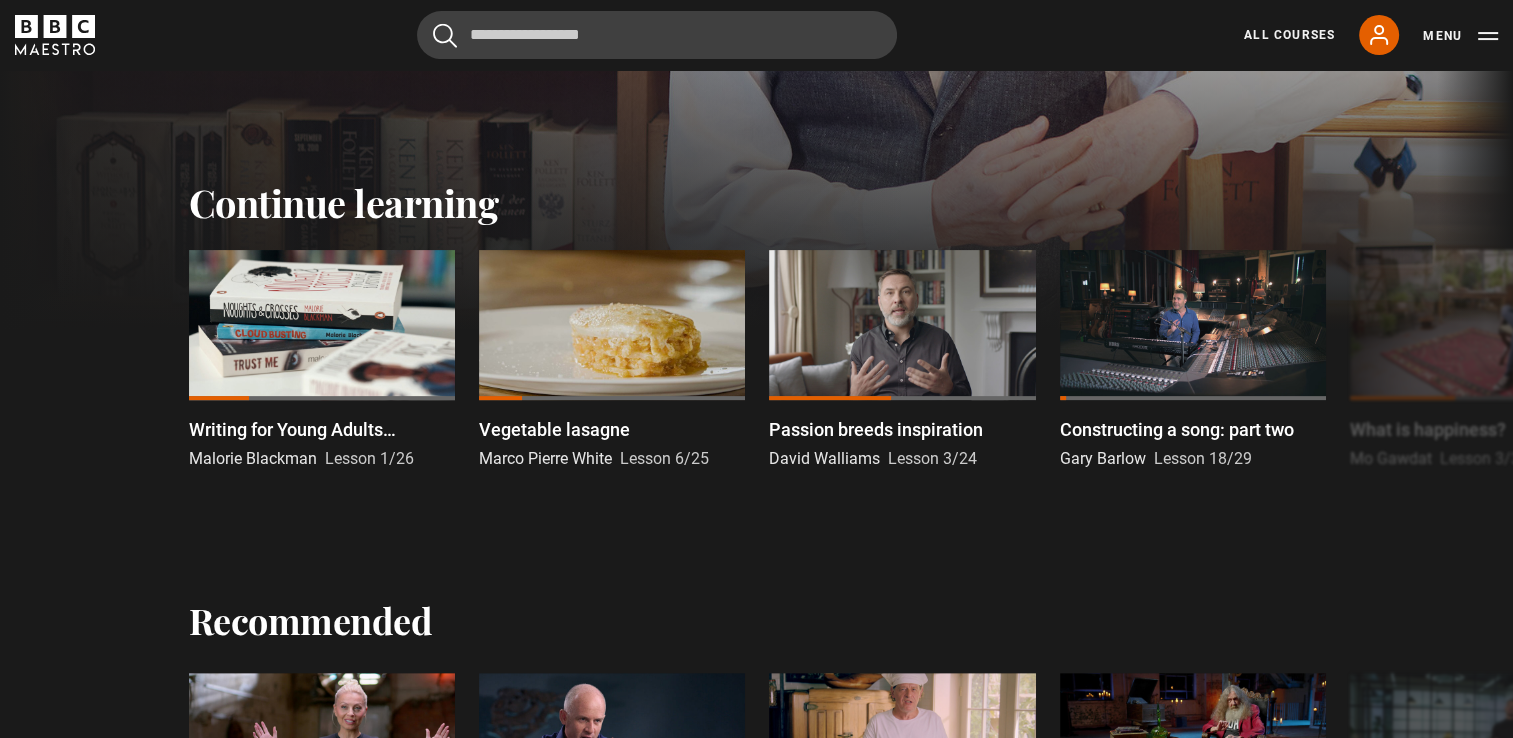 scroll, scrollTop: 546, scrollLeft: 0, axis: vertical 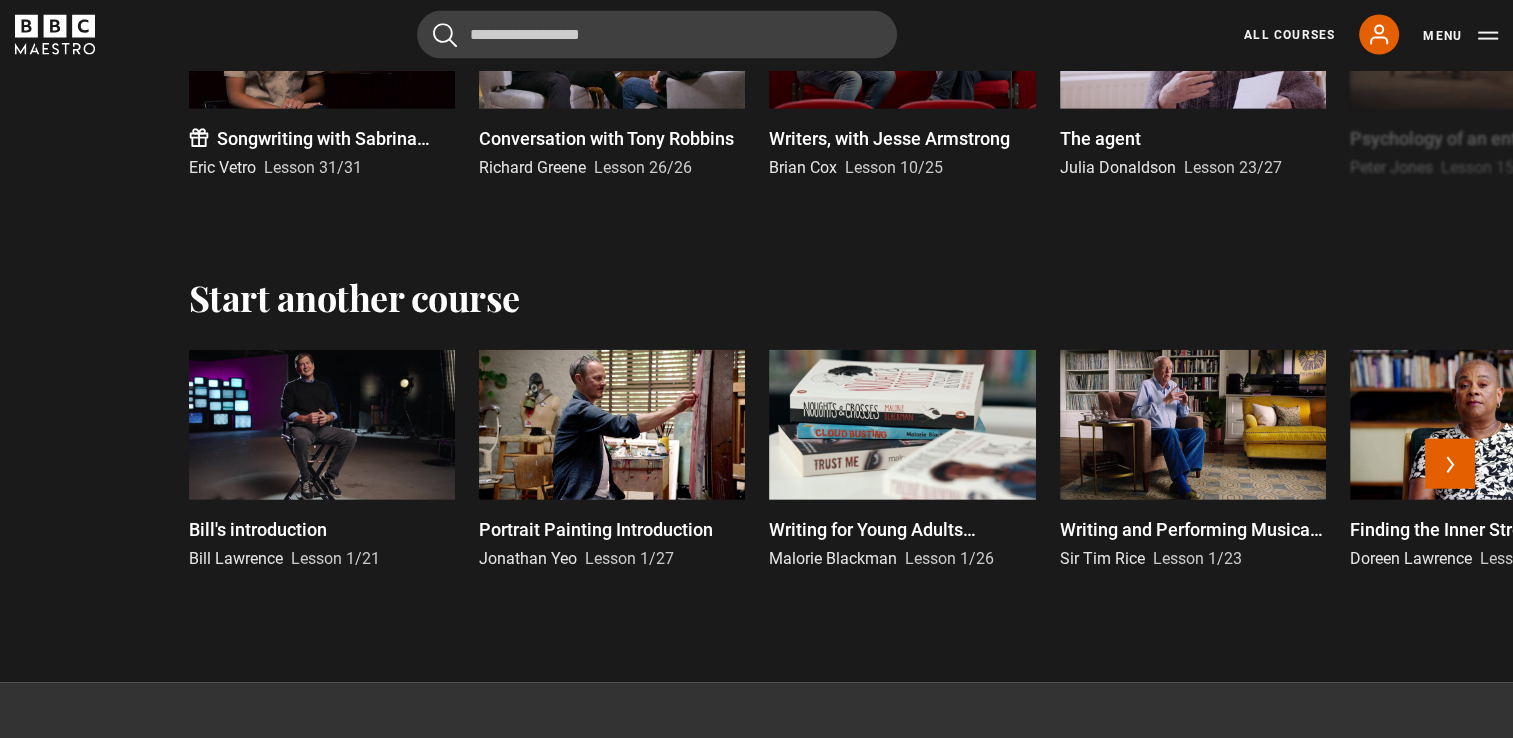 click on "Portrait Painting Introduction" at bounding box center (596, 529) 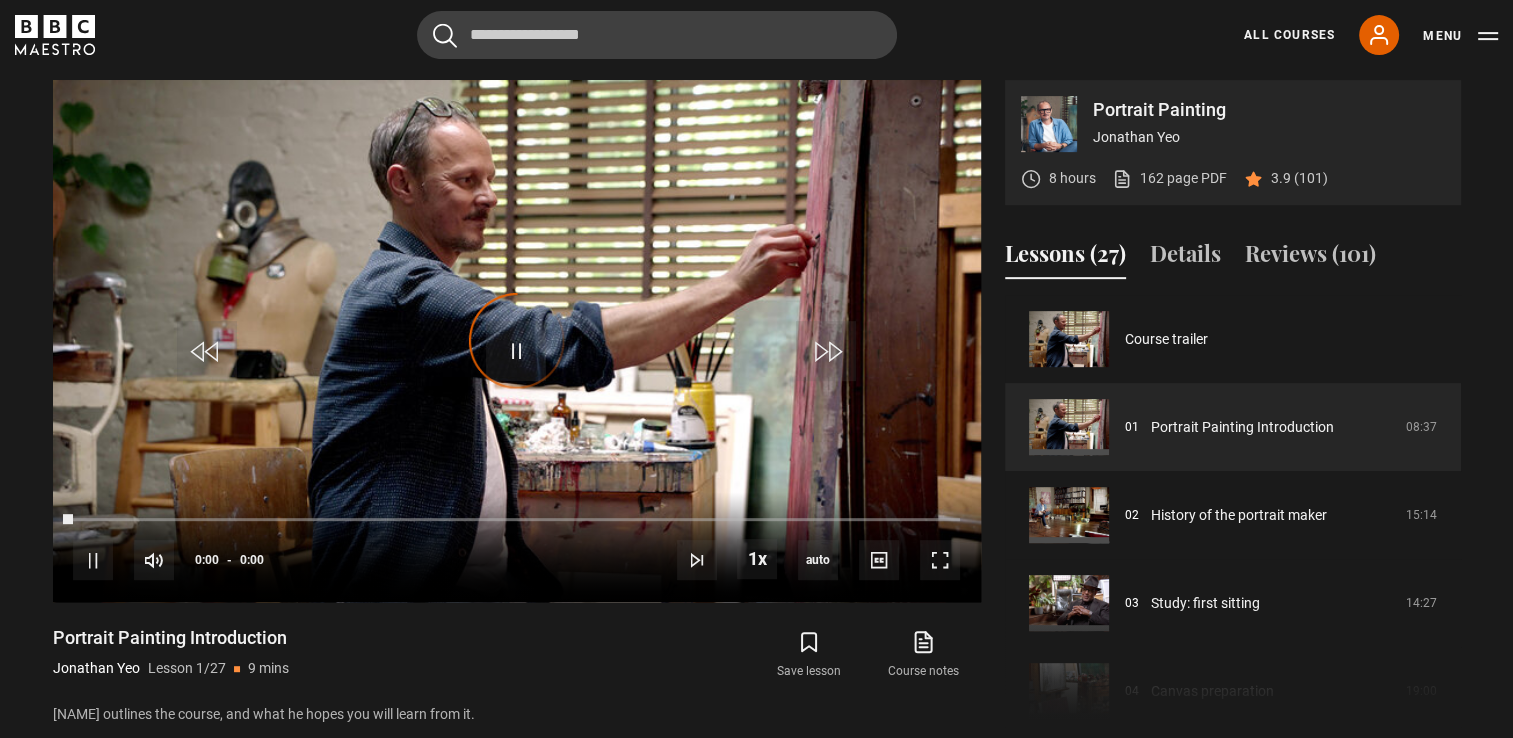 scroll, scrollTop: 804, scrollLeft: 0, axis: vertical 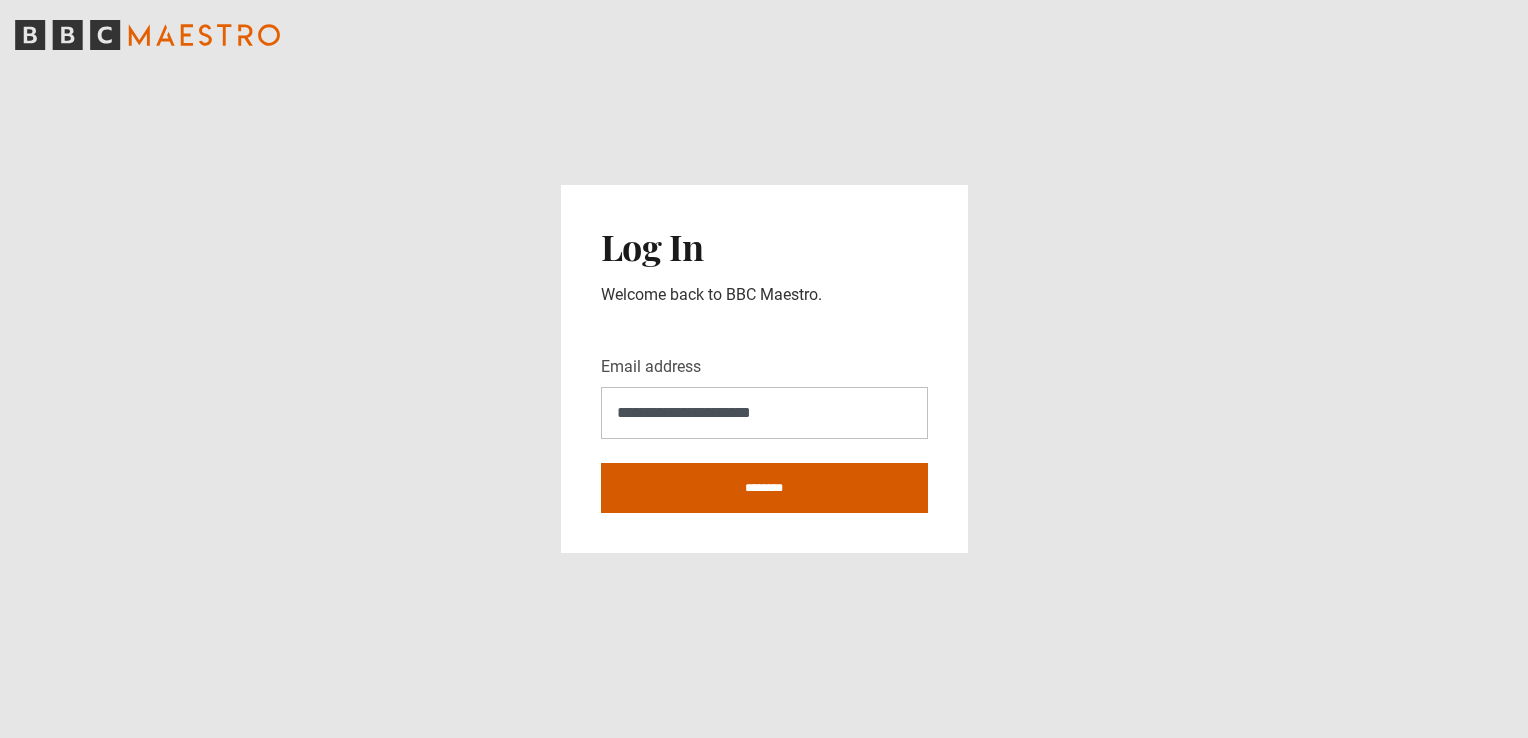 click on "********" at bounding box center (764, 488) 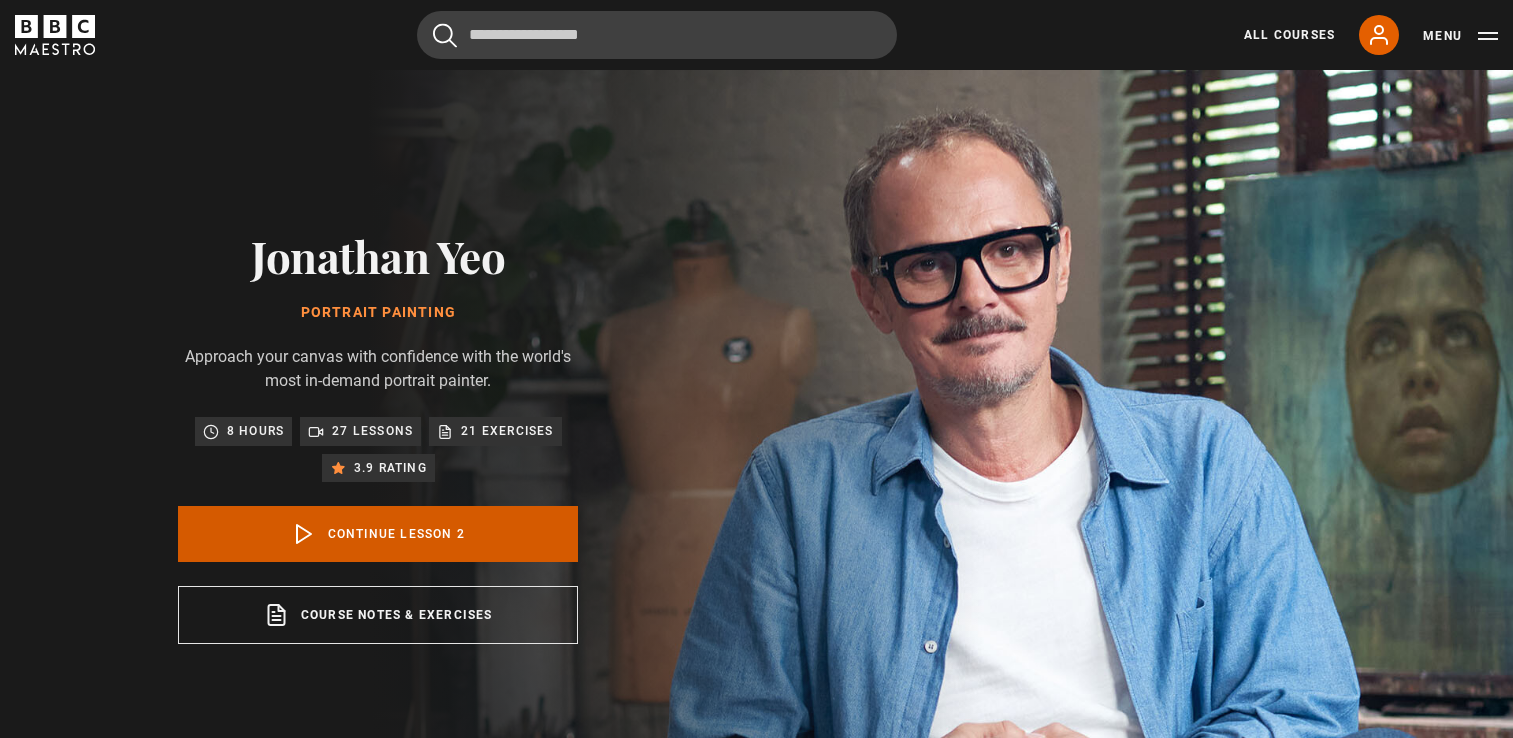 scroll, scrollTop: 0, scrollLeft: 0, axis: both 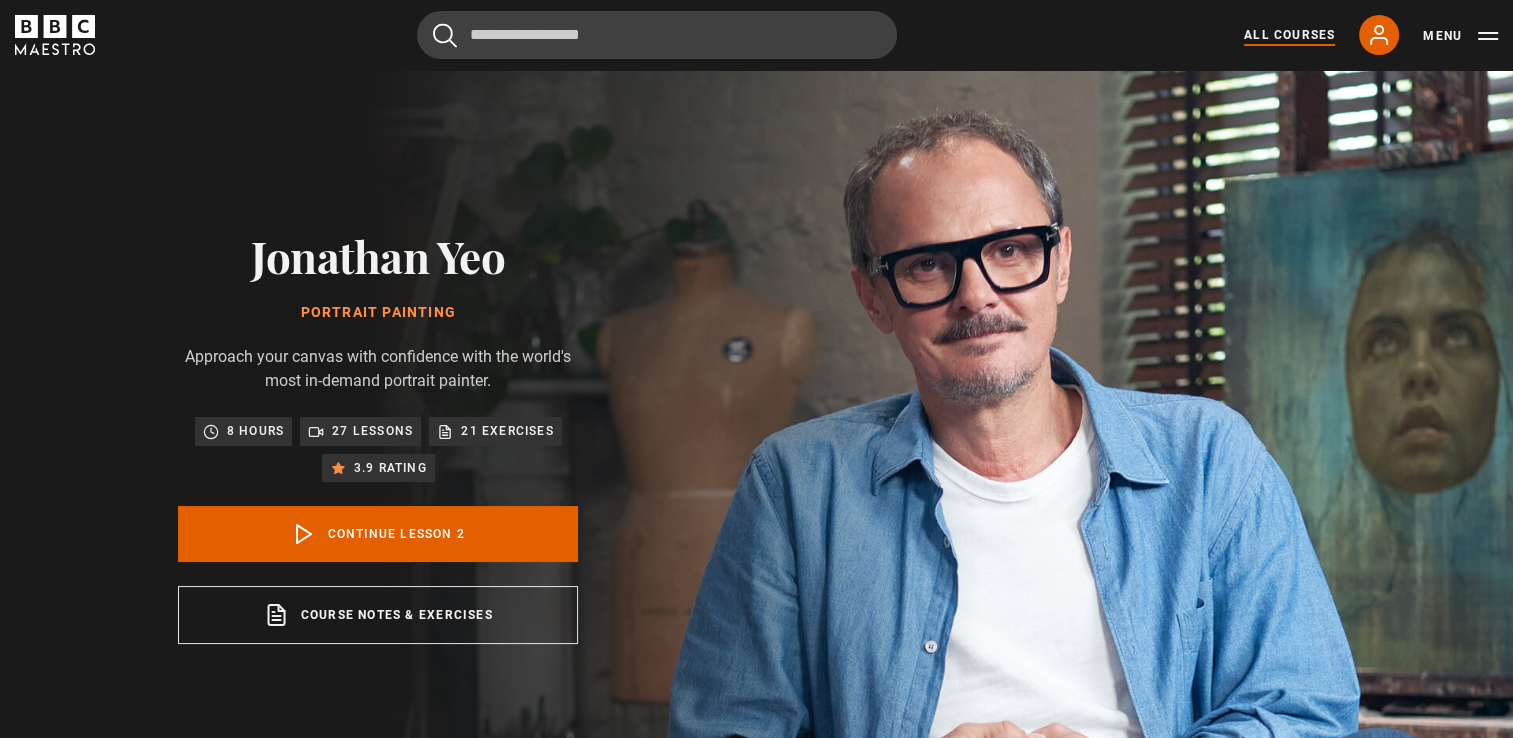 click on "All Courses" at bounding box center [1289, 35] 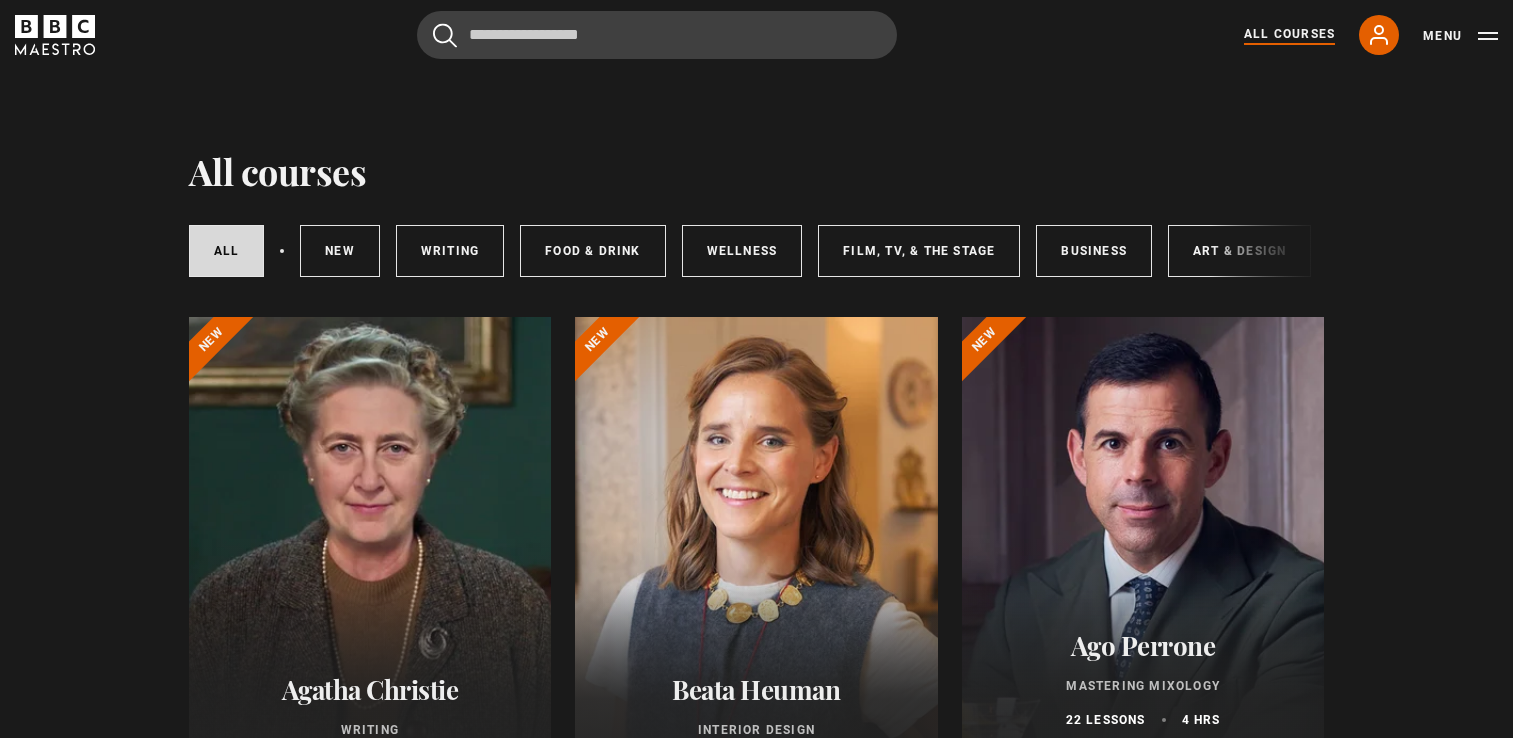 scroll, scrollTop: 0, scrollLeft: 0, axis: both 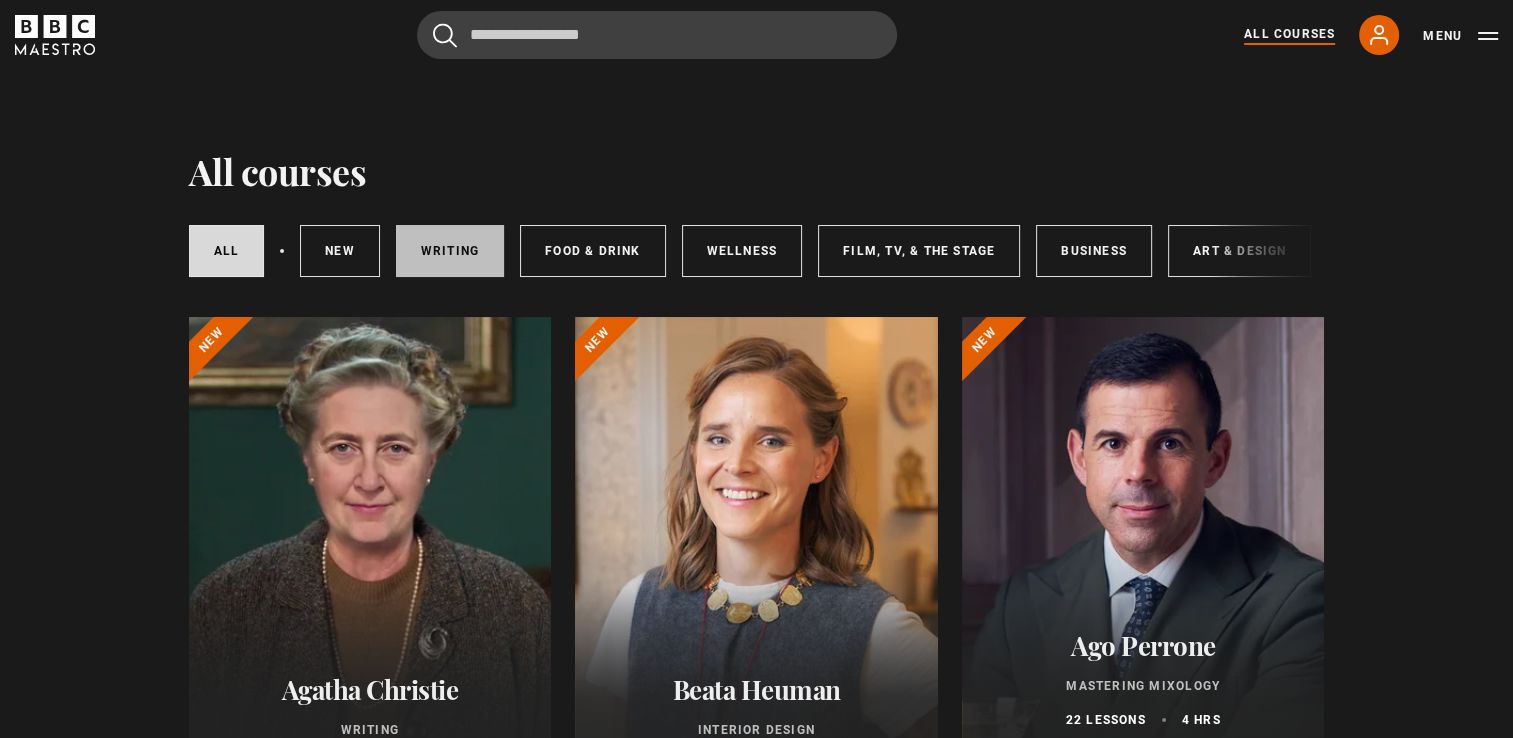 click on "Writing" at bounding box center [450, 251] 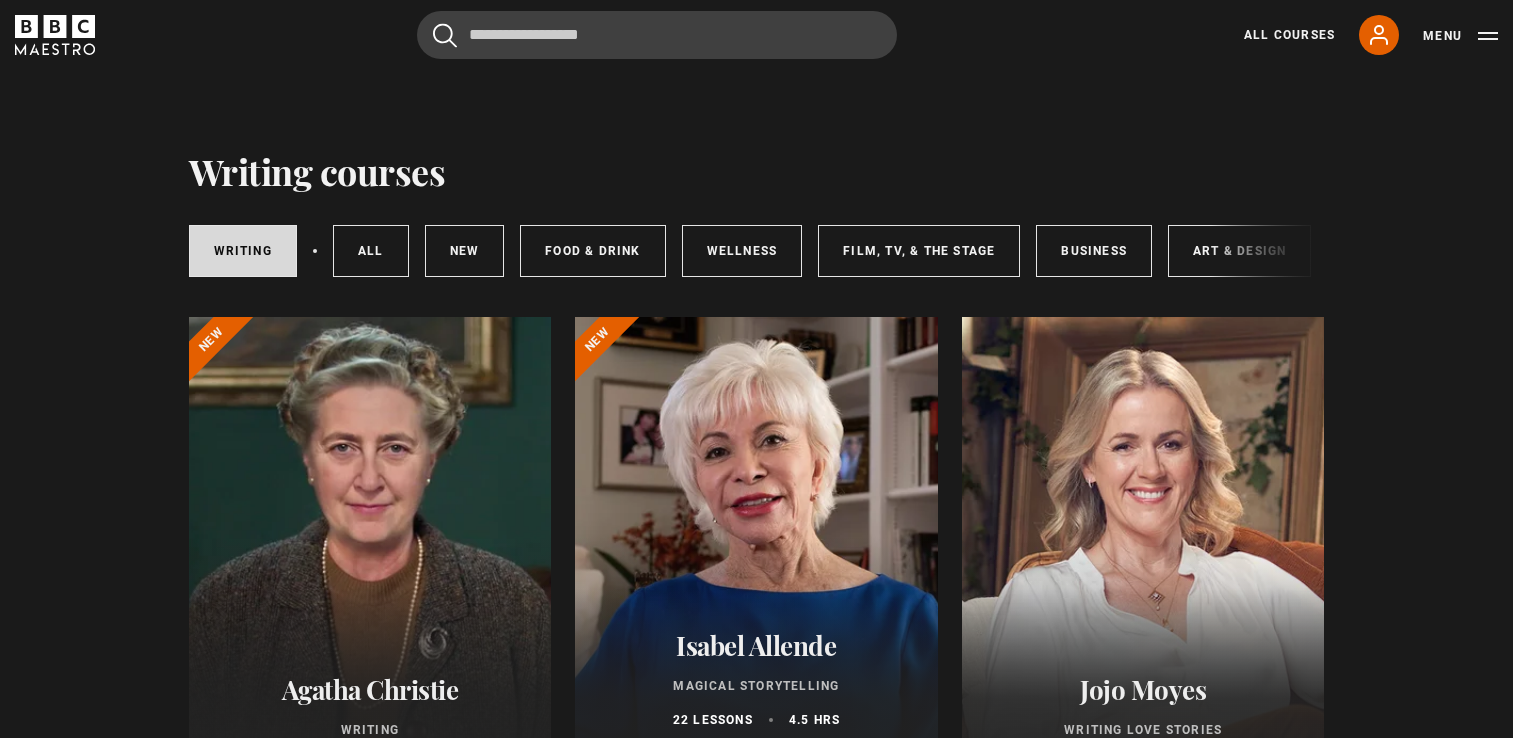 scroll, scrollTop: 0, scrollLeft: 0, axis: both 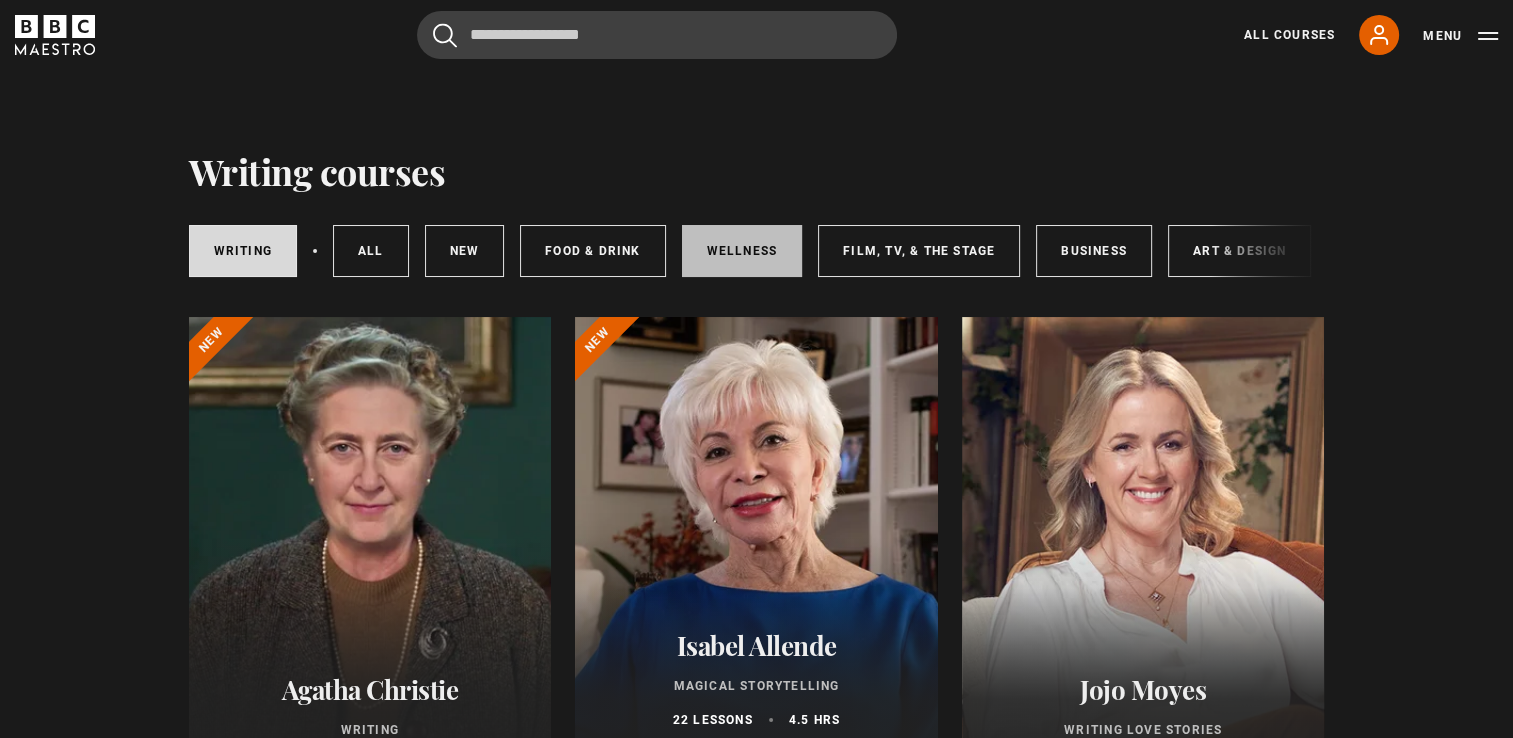 click on "Wellness" at bounding box center (742, 251) 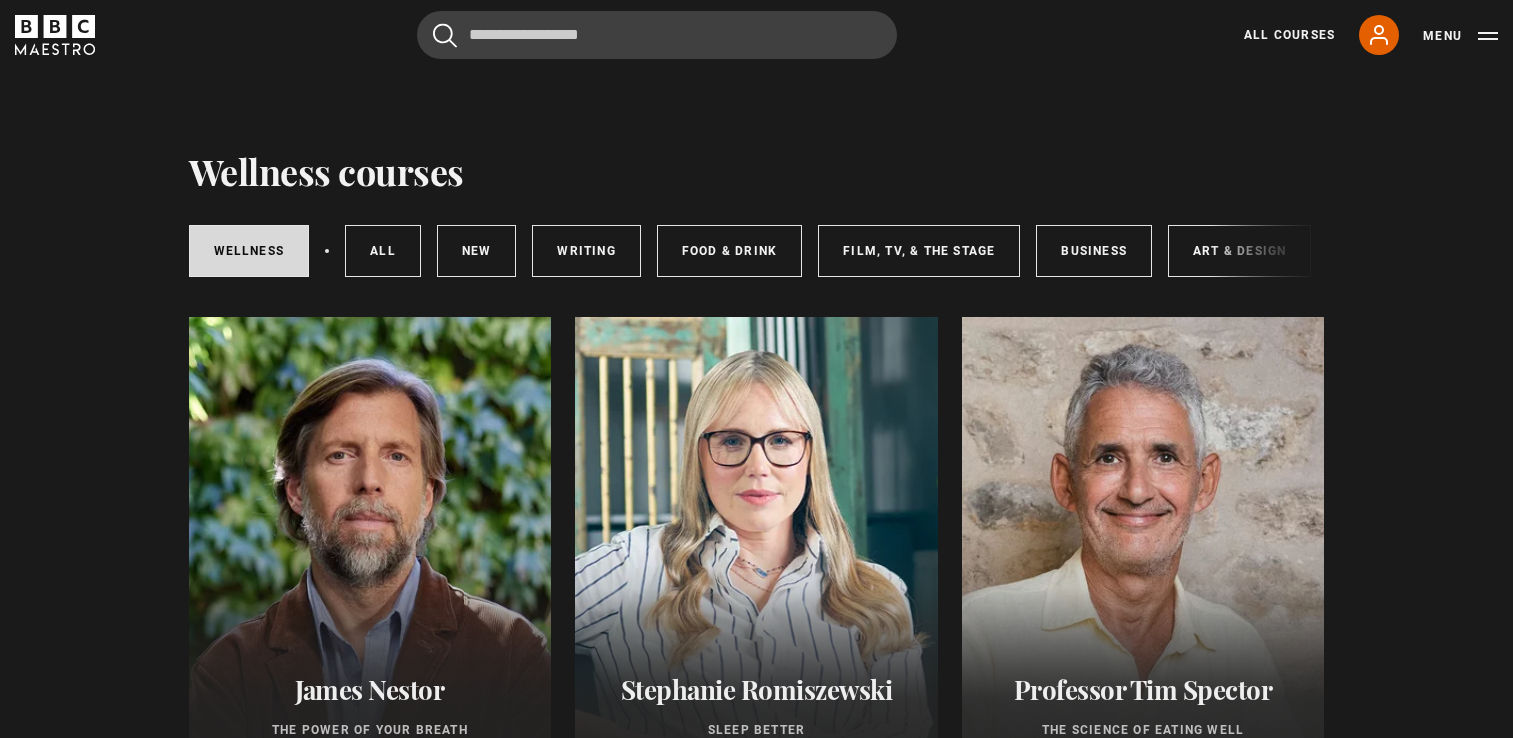 scroll, scrollTop: 0, scrollLeft: 0, axis: both 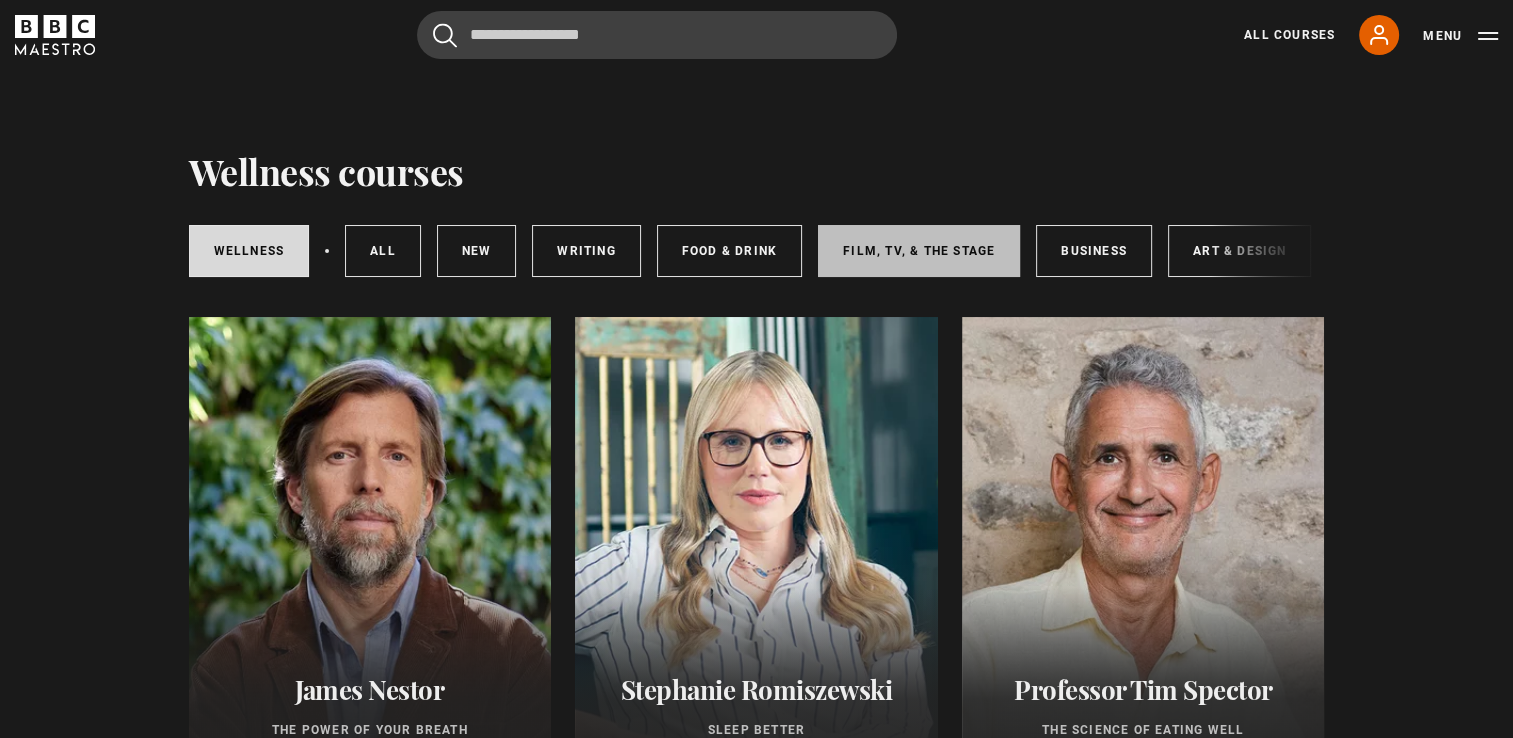 click on "Film, TV, & The Stage" at bounding box center [919, 251] 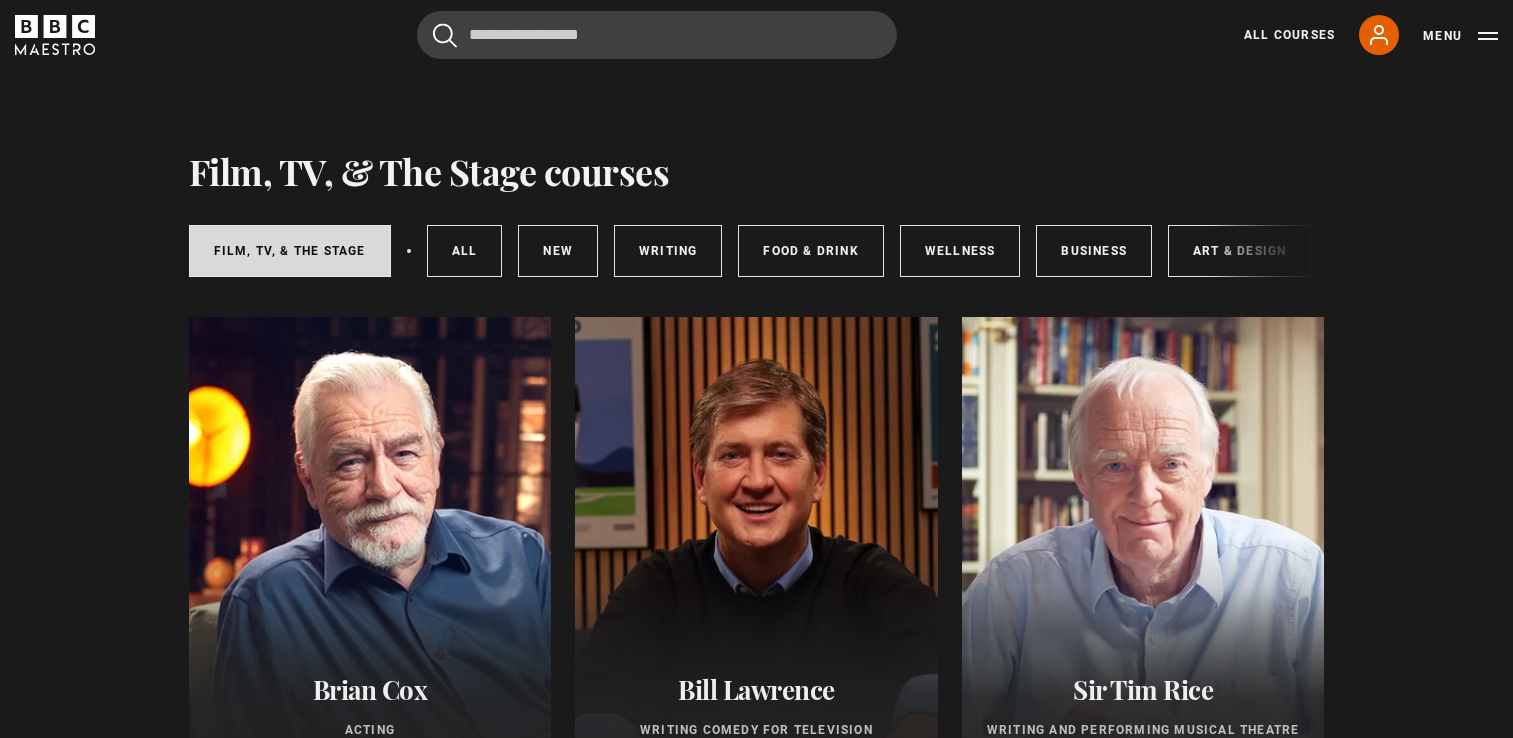 scroll, scrollTop: 0, scrollLeft: 0, axis: both 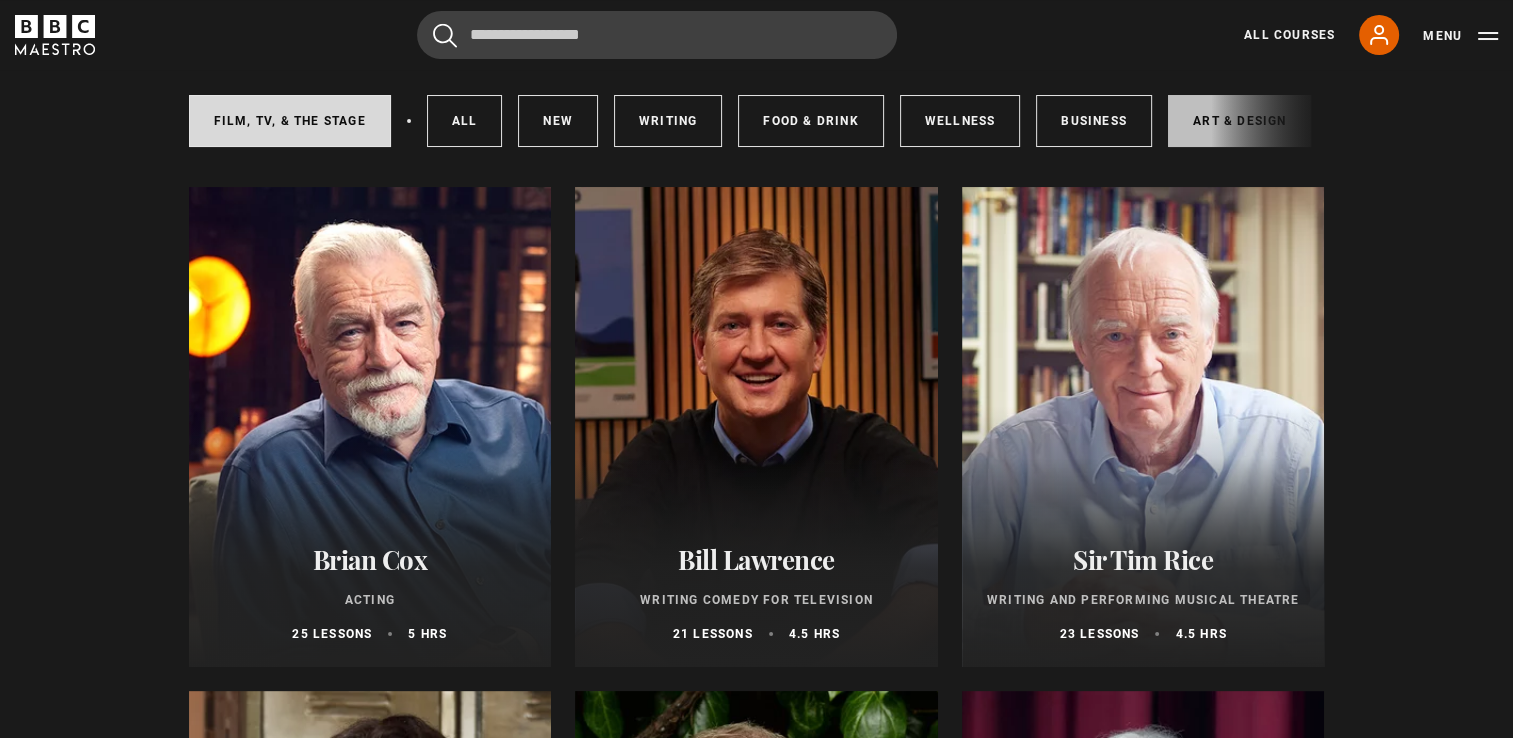 click on "Art & Design" at bounding box center (1239, 121) 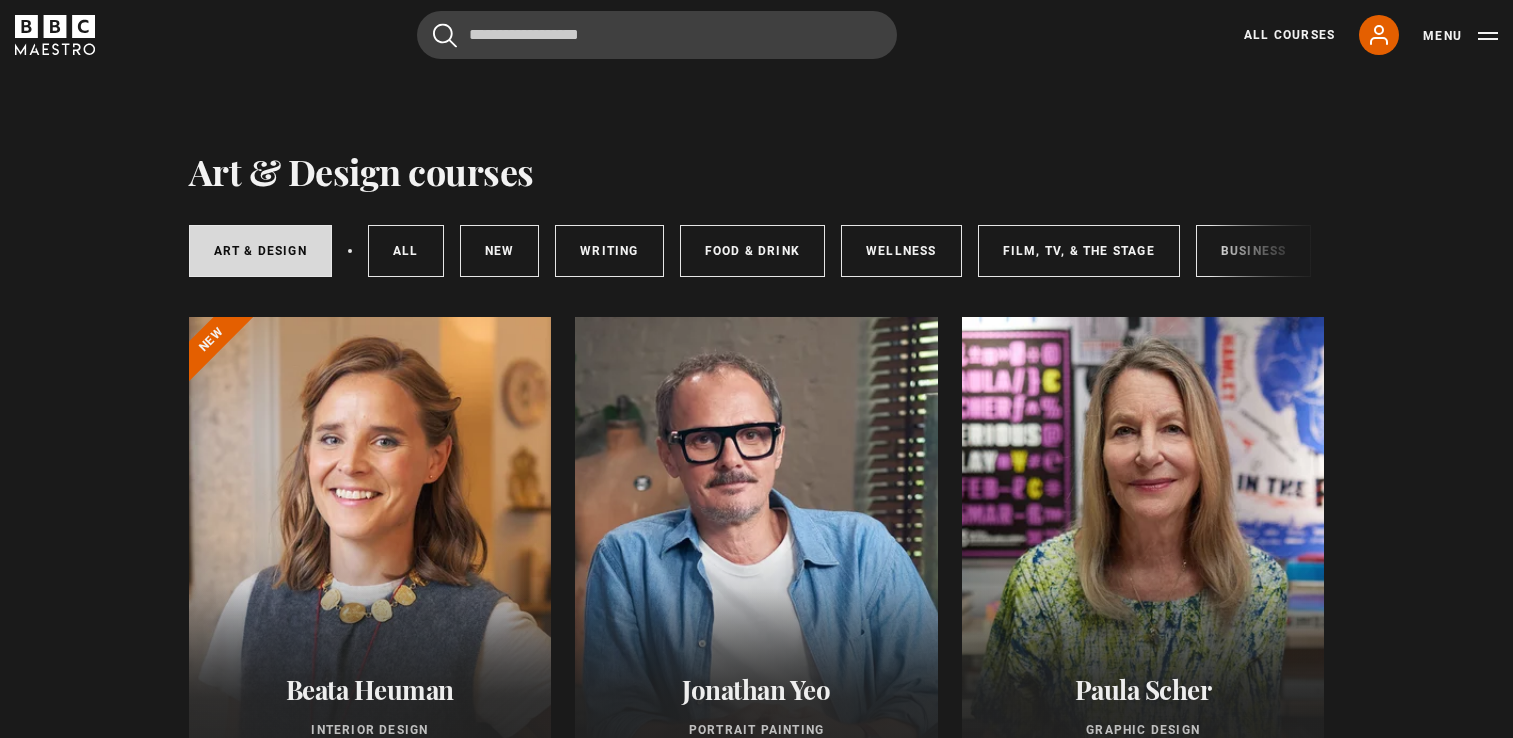 scroll, scrollTop: 0, scrollLeft: 0, axis: both 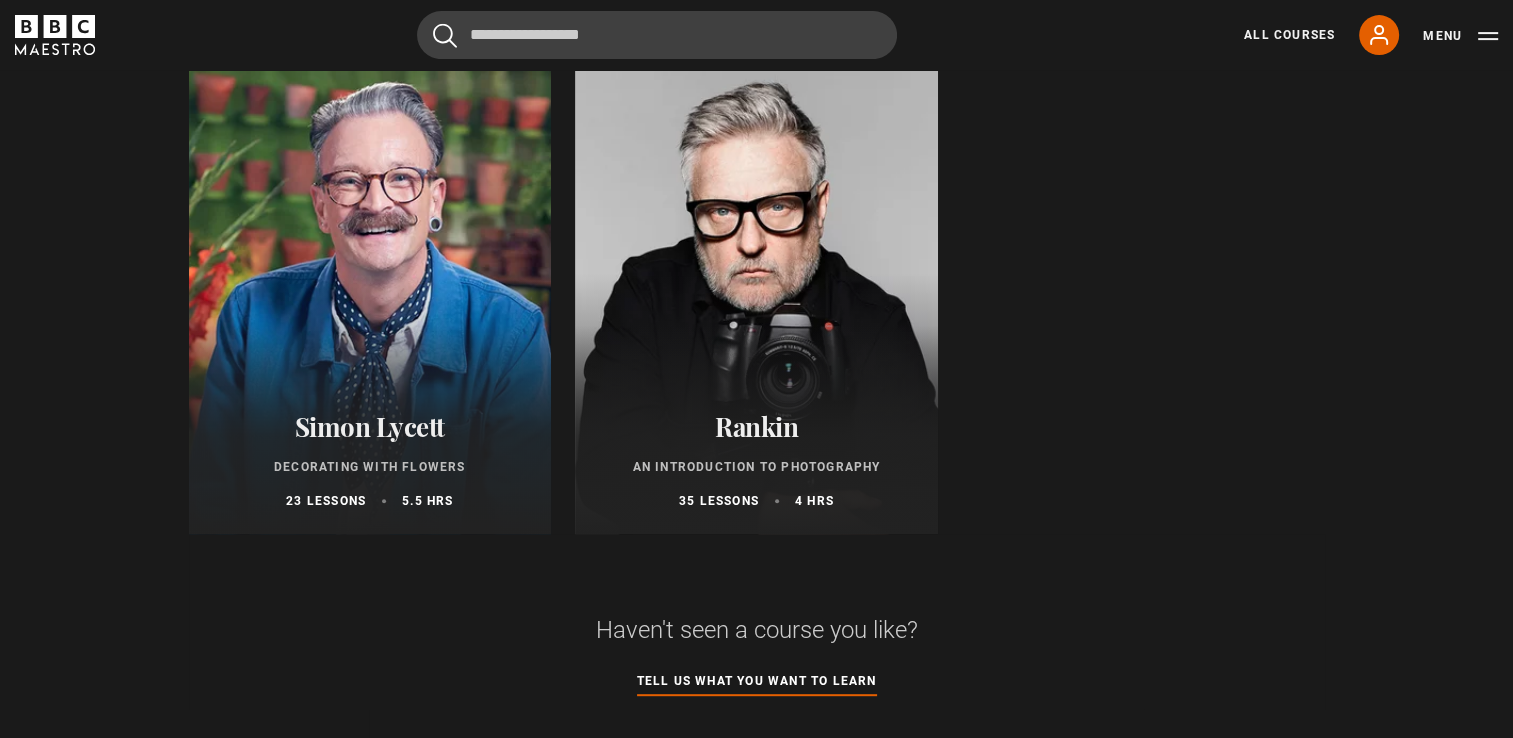 click on "Rankin" at bounding box center [756, 426] 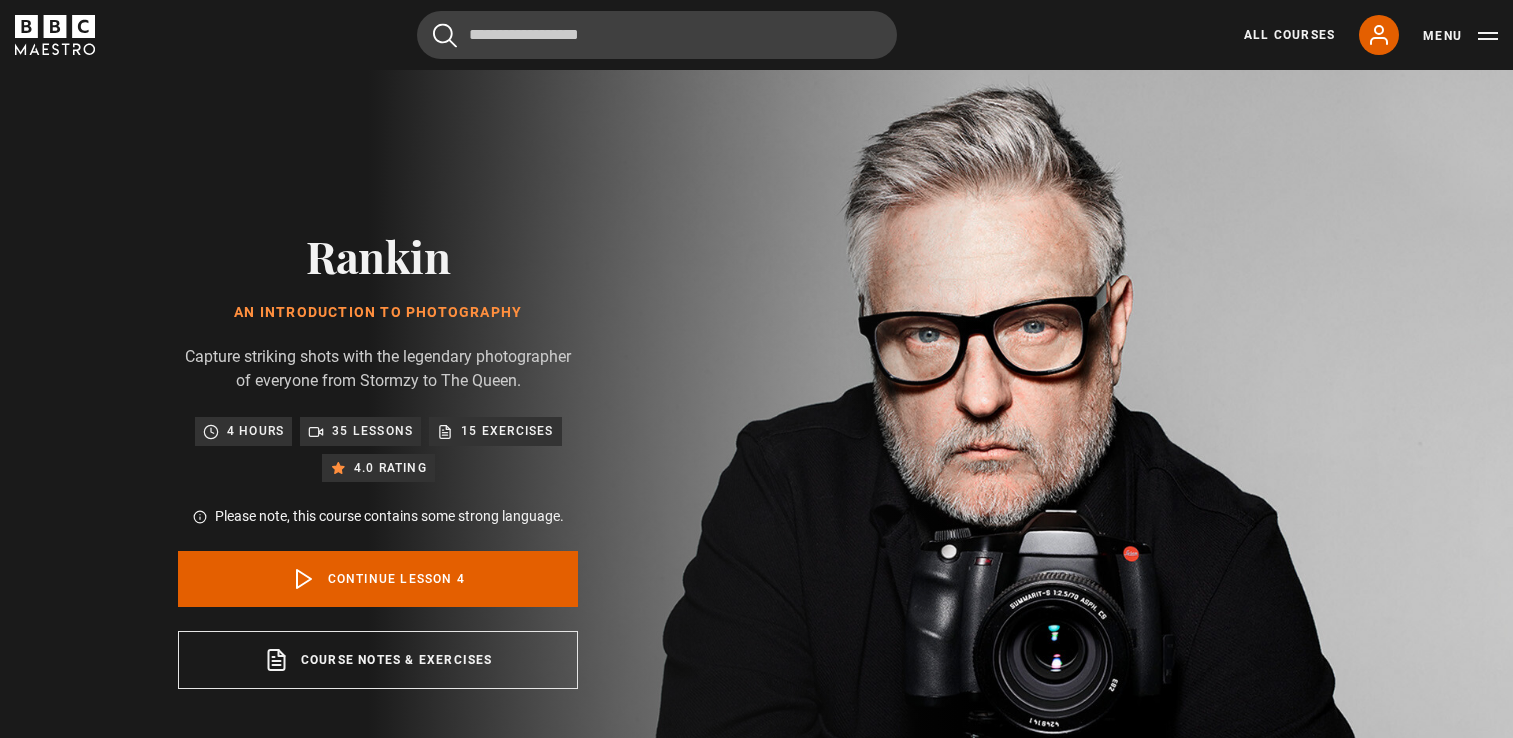 scroll, scrollTop: 848, scrollLeft: 0, axis: vertical 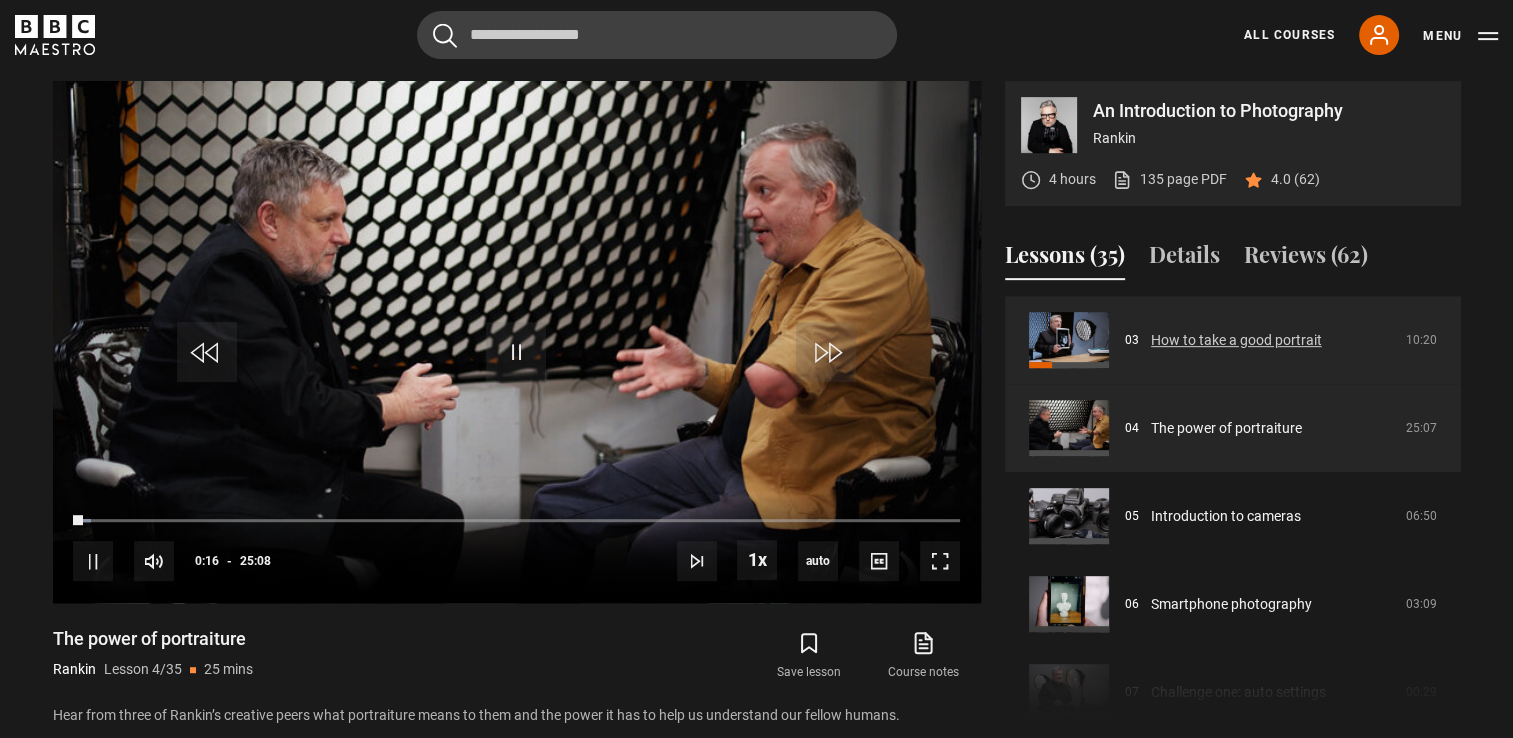 click on "How to take a good portrait" at bounding box center (1236, 340) 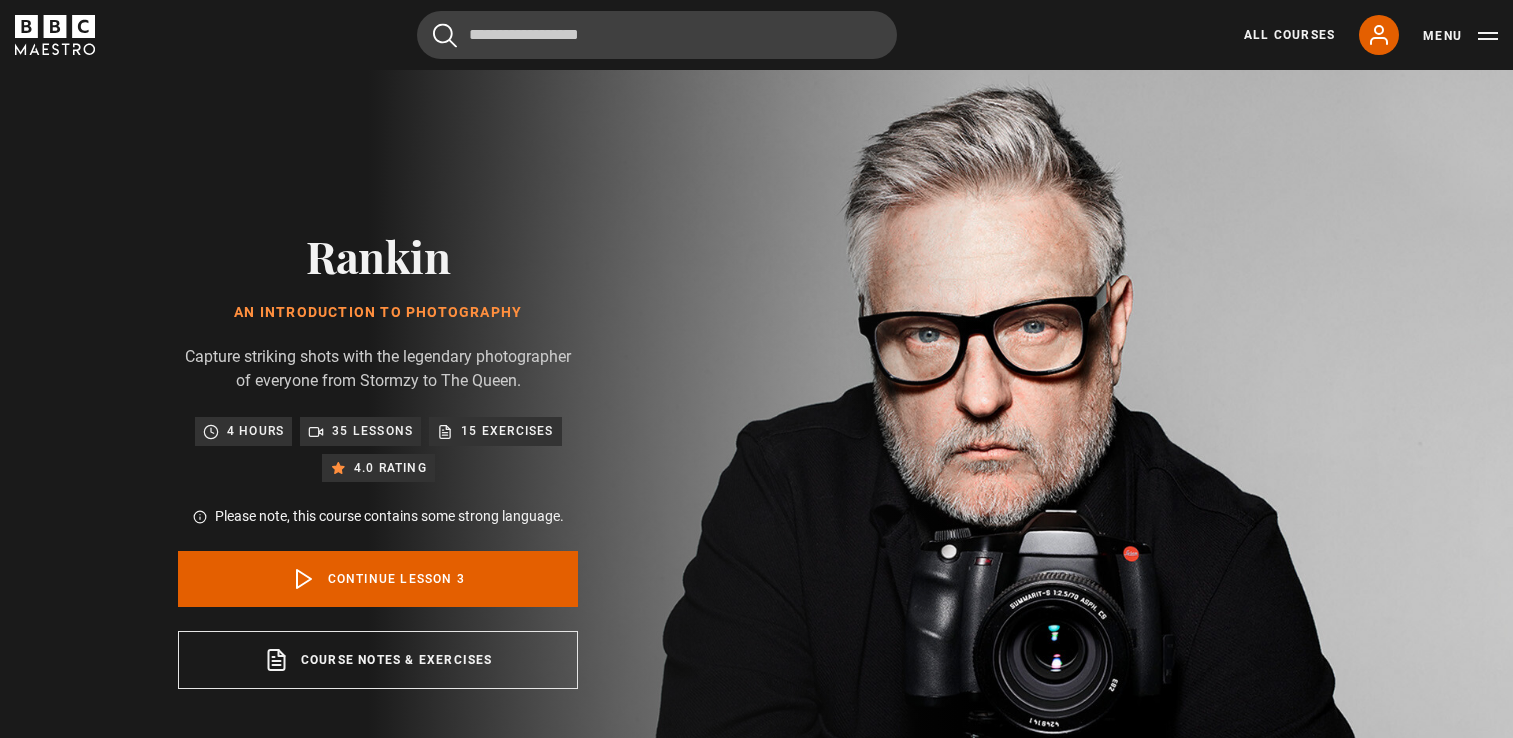 scroll, scrollTop: 848, scrollLeft: 0, axis: vertical 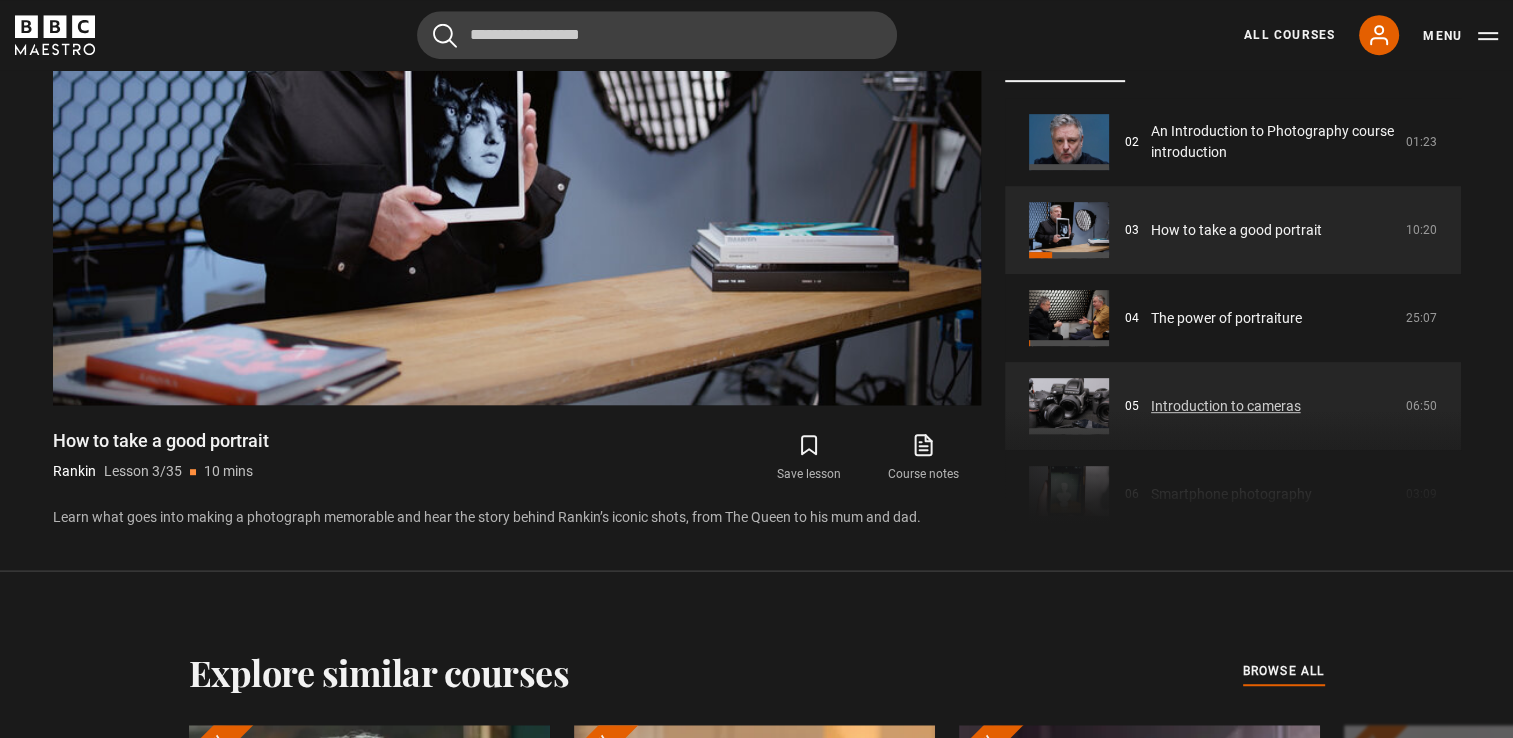 click on "Introduction to cameras" at bounding box center [1226, 406] 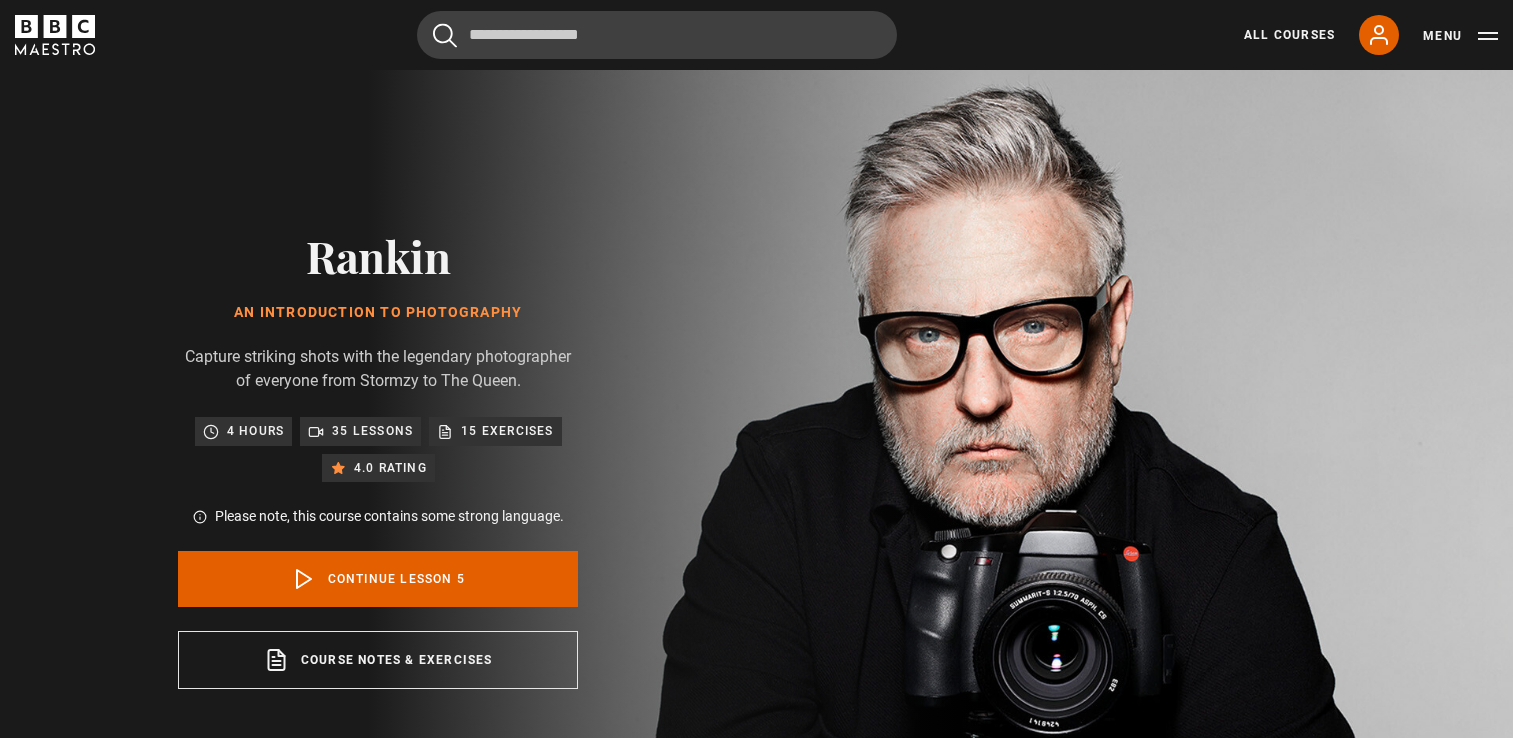 scroll, scrollTop: 848, scrollLeft: 0, axis: vertical 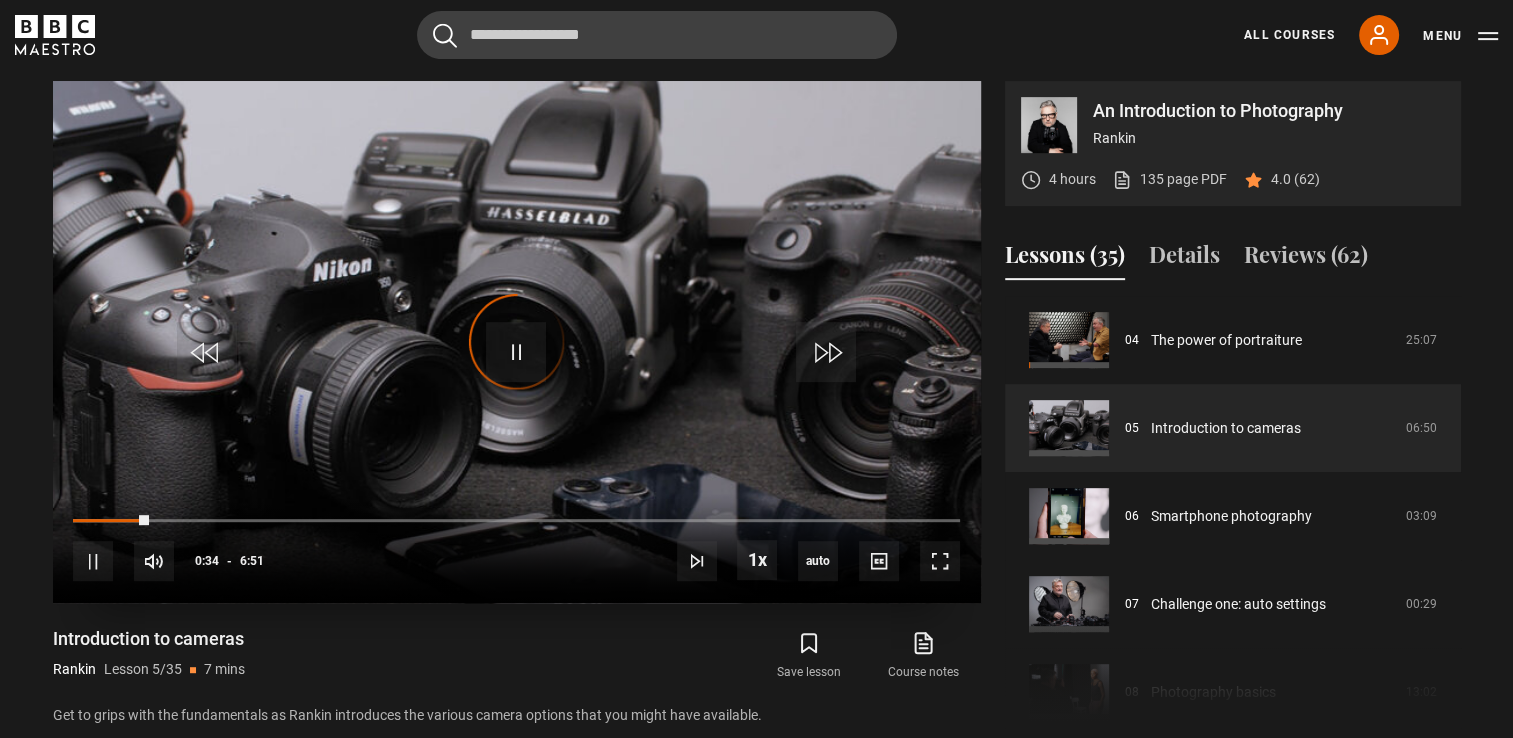 click on "Video Player is loading." at bounding box center [517, 342] 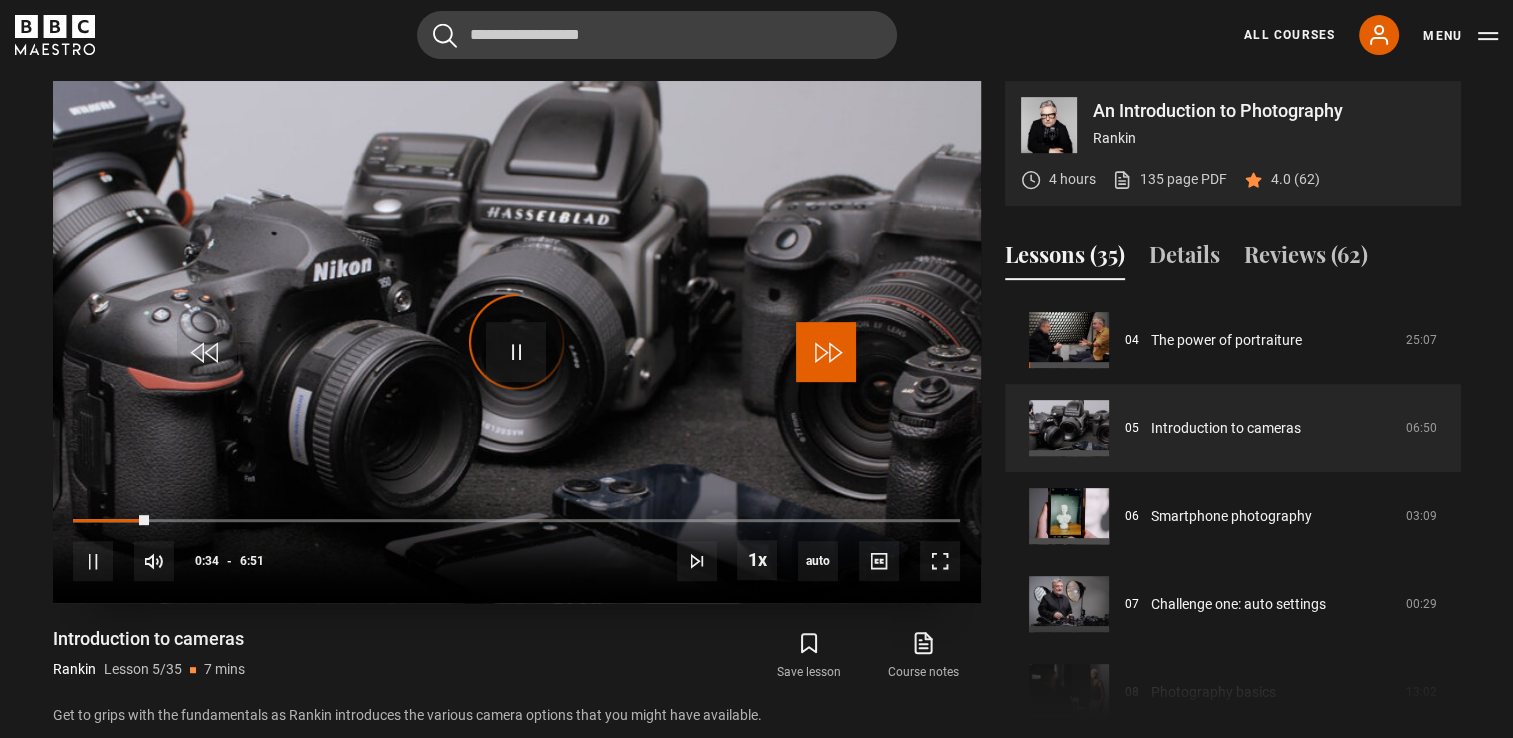 click at bounding box center (826, 352) 